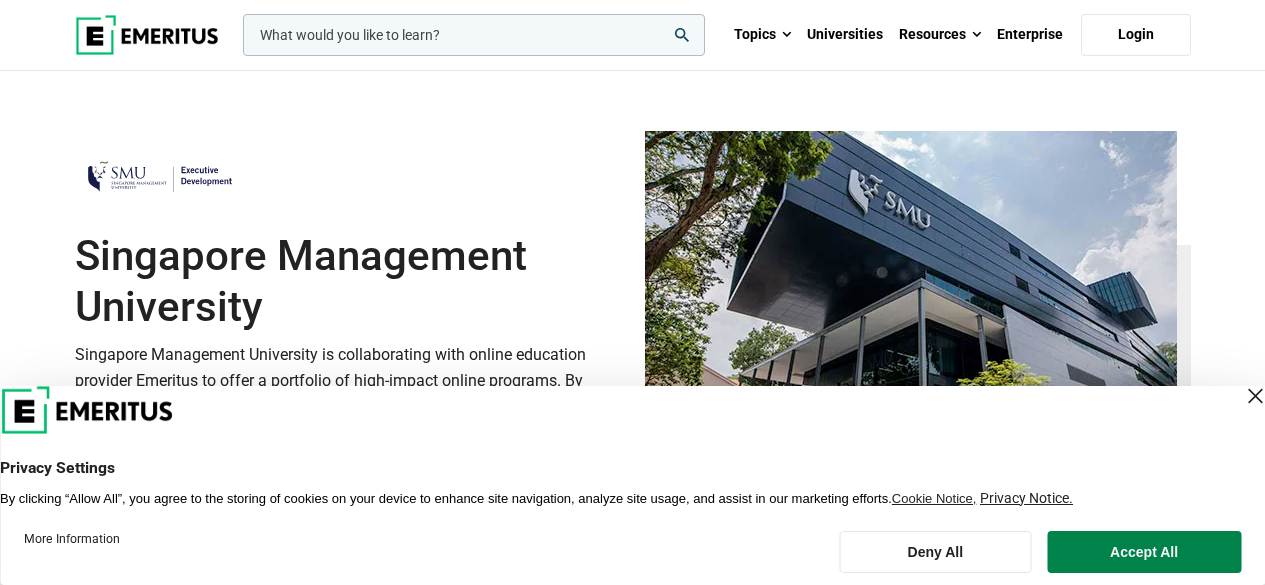 scroll, scrollTop: 400, scrollLeft: 0, axis: vertical 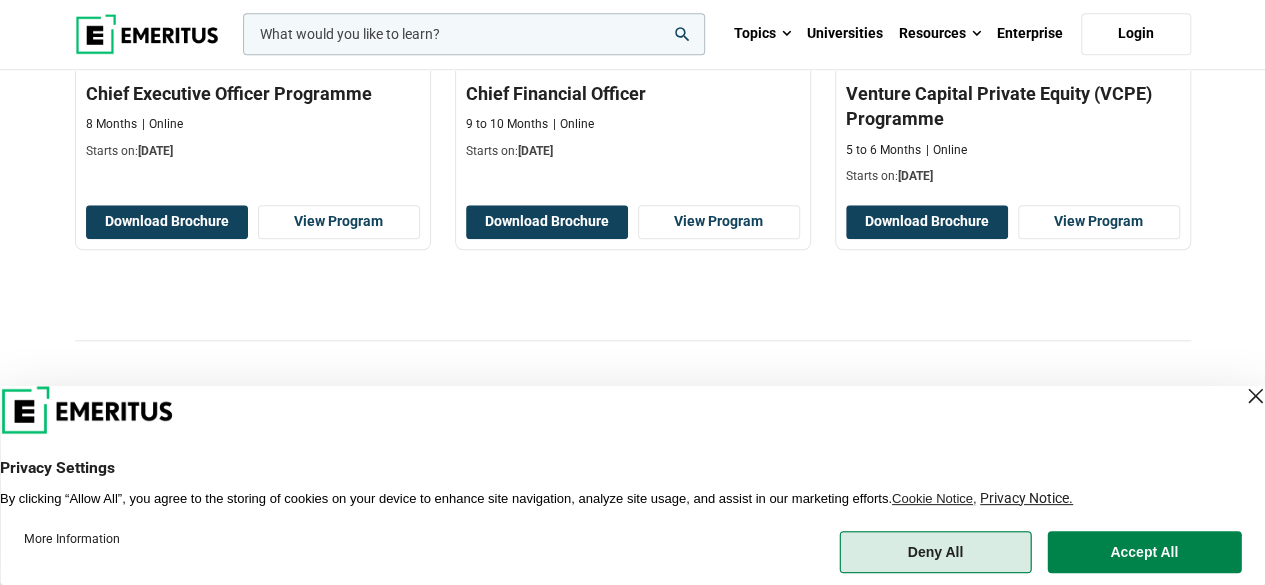 click on "Deny All" at bounding box center (935, 552) 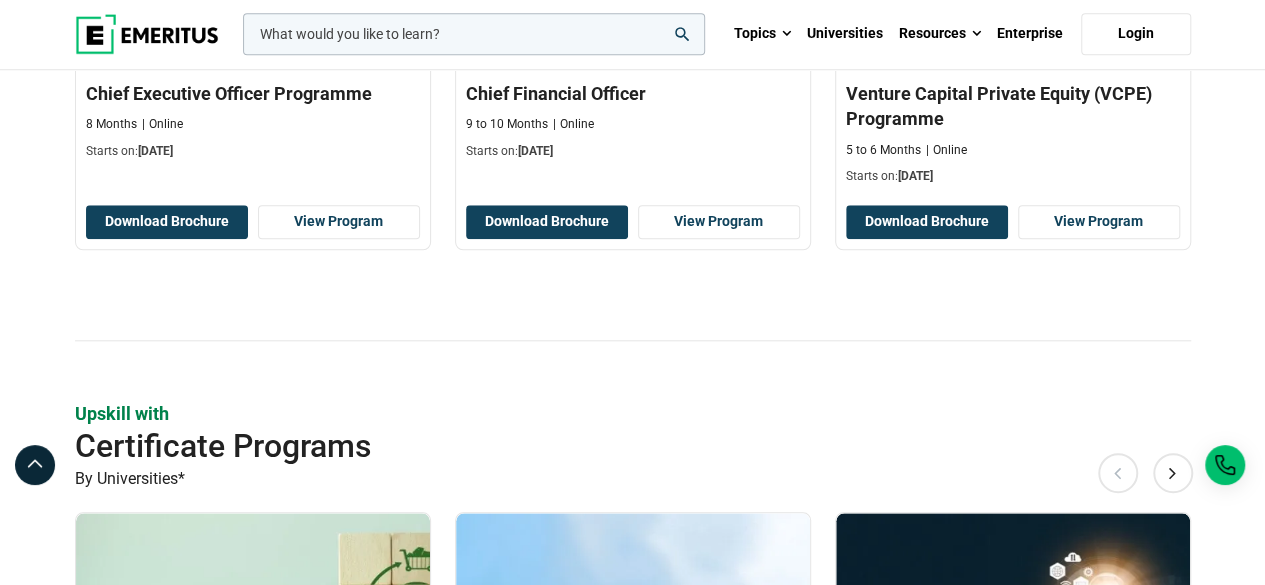 scroll, scrollTop: 800, scrollLeft: 0, axis: vertical 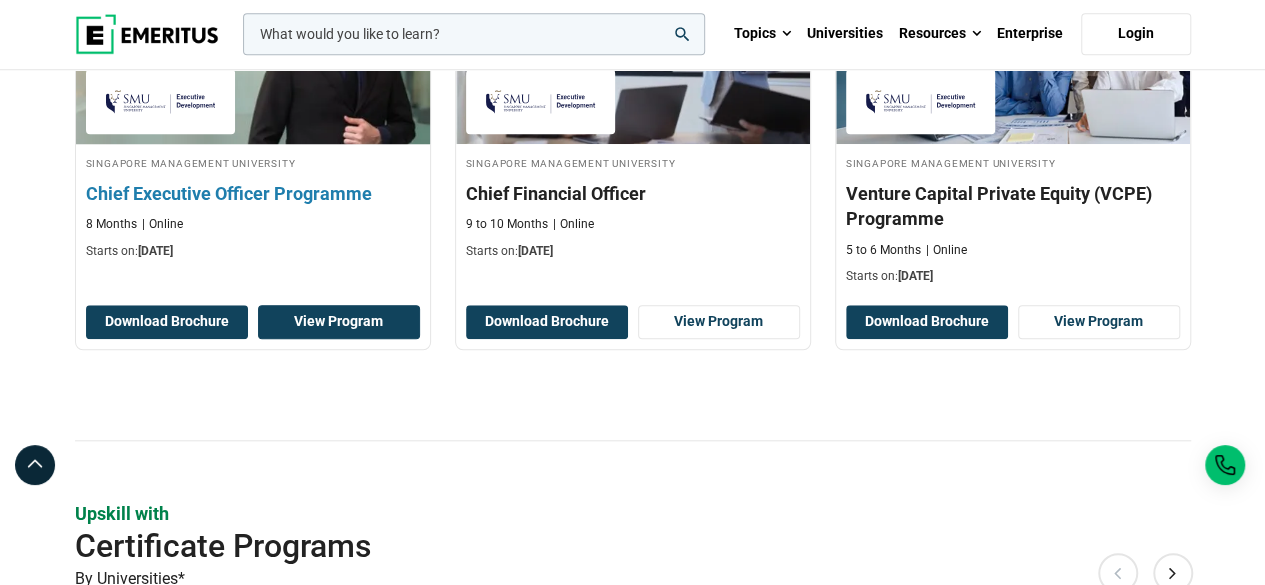 click on "View Program" at bounding box center [339, 322] 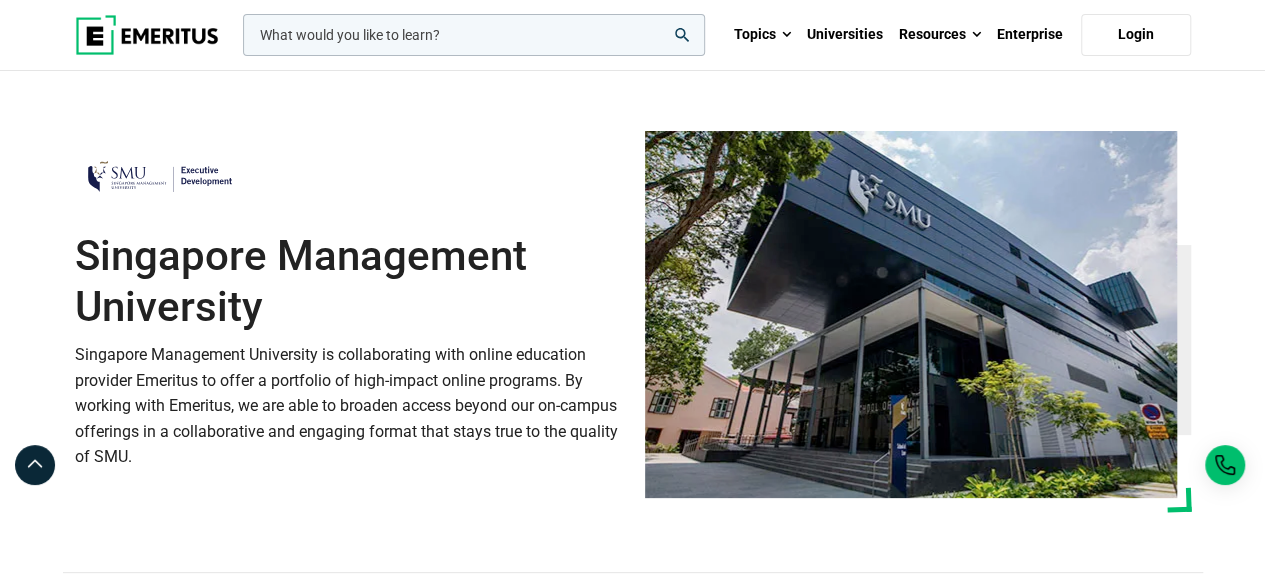scroll, scrollTop: 500, scrollLeft: 0, axis: vertical 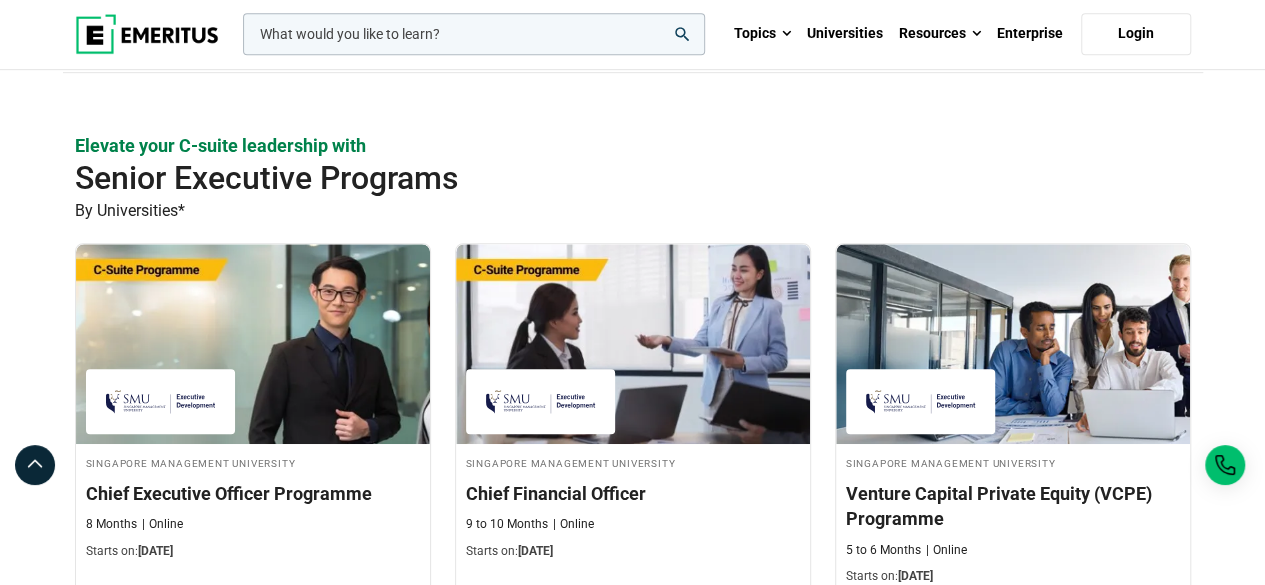 drag, startPoint x: 866, startPoint y: 0, endPoint x: 650, endPoint y: 117, distance: 245.65219 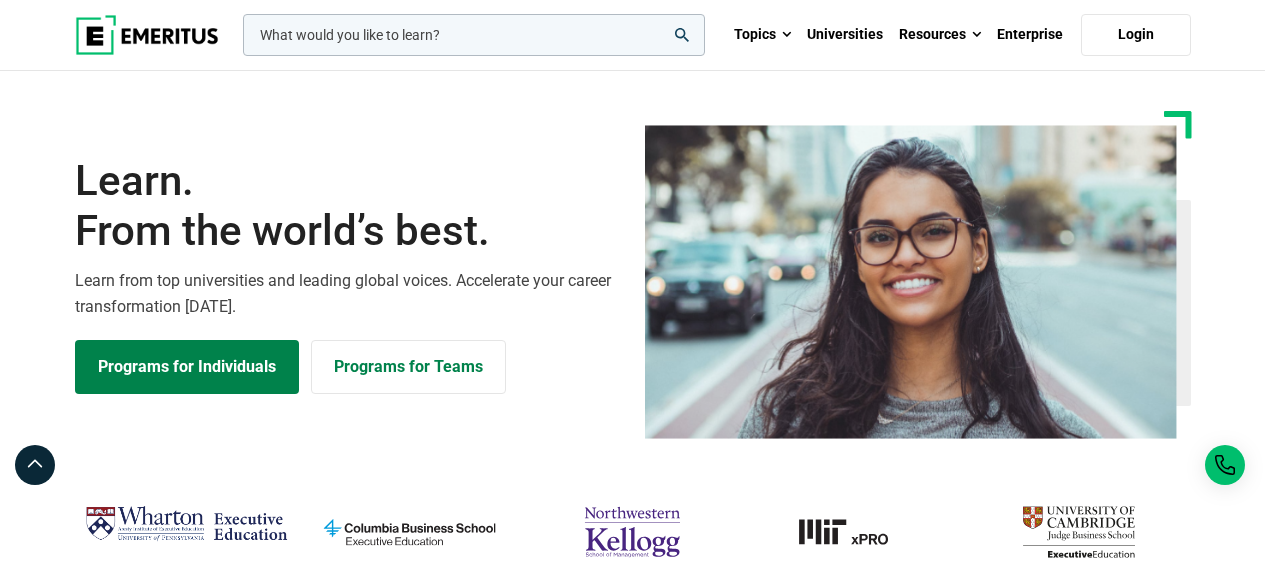 scroll, scrollTop: 0, scrollLeft: 0, axis: both 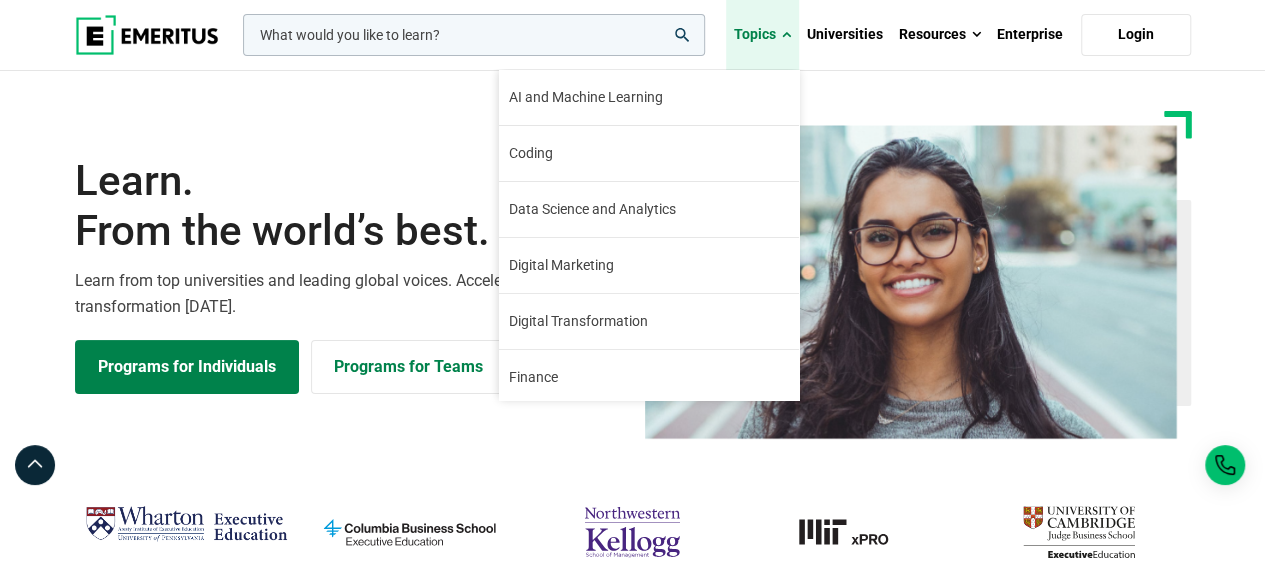 click on "Topics" at bounding box center [762, 35] 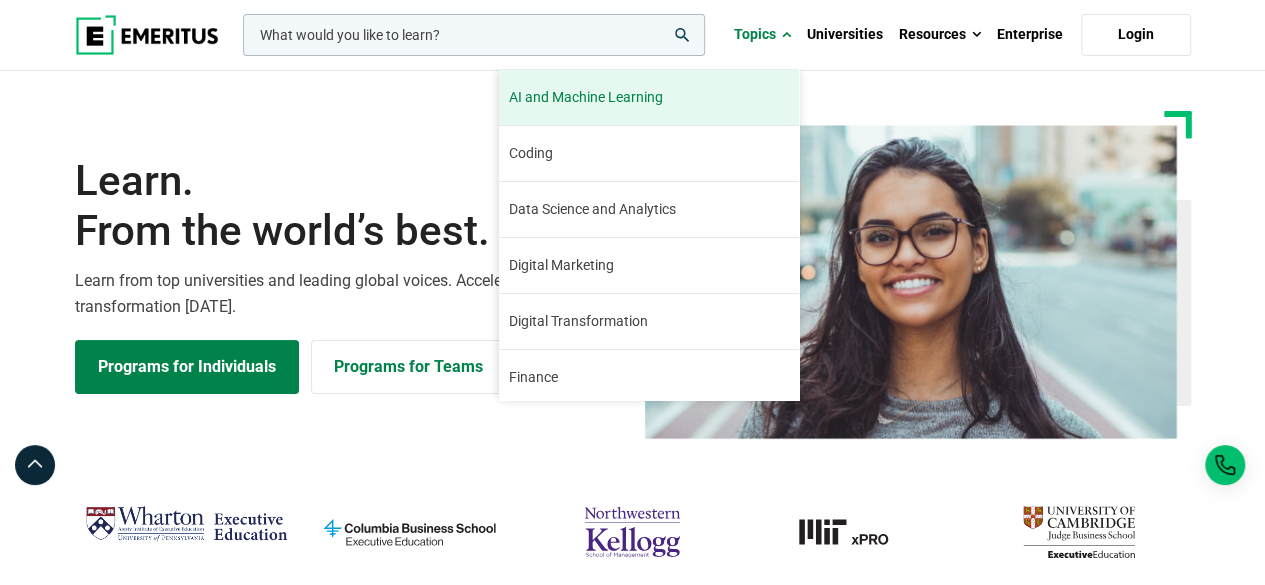 click on "AI and Machine Learning" at bounding box center [586, 97] 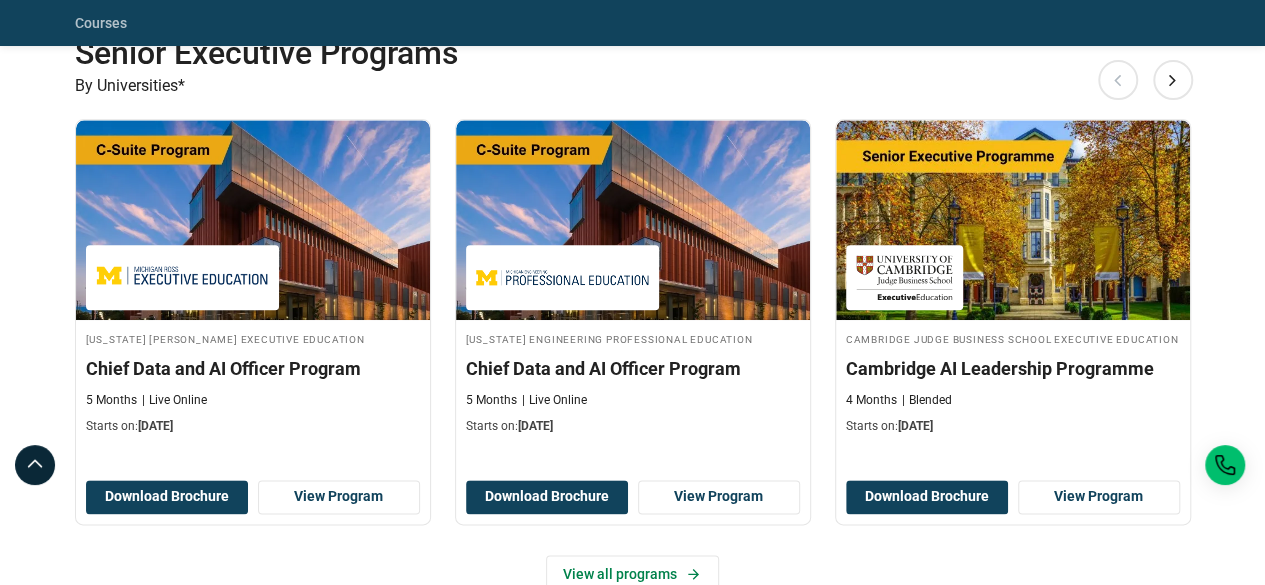 scroll, scrollTop: 500, scrollLeft: 0, axis: vertical 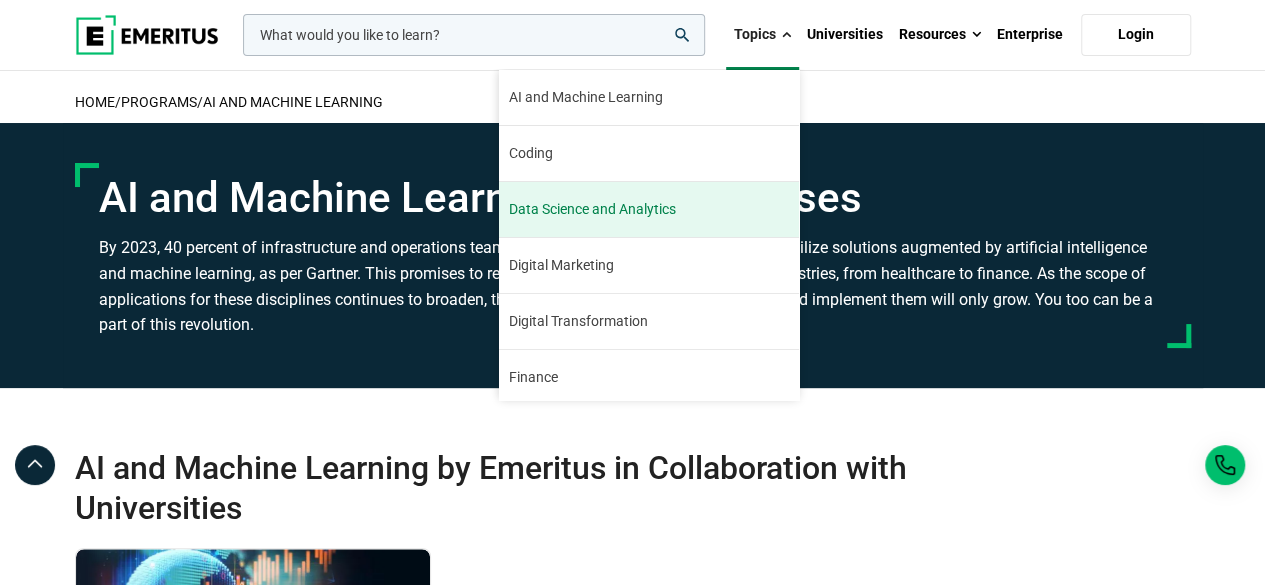 click on "Data Science and Analytics" at bounding box center (592, 209) 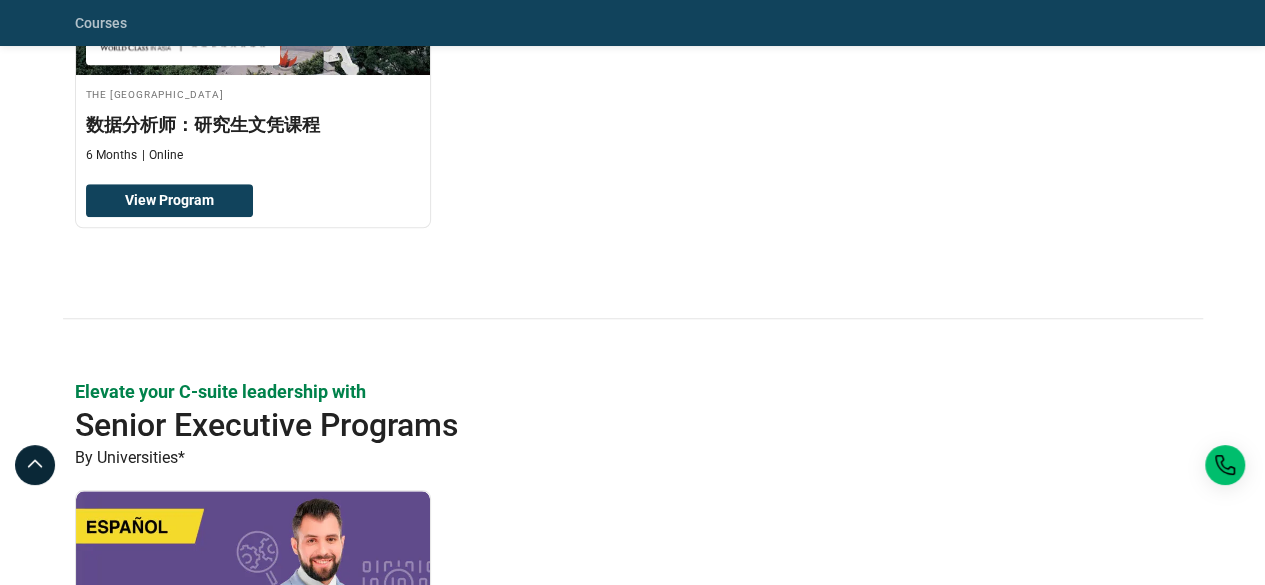 scroll, scrollTop: 0, scrollLeft: 0, axis: both 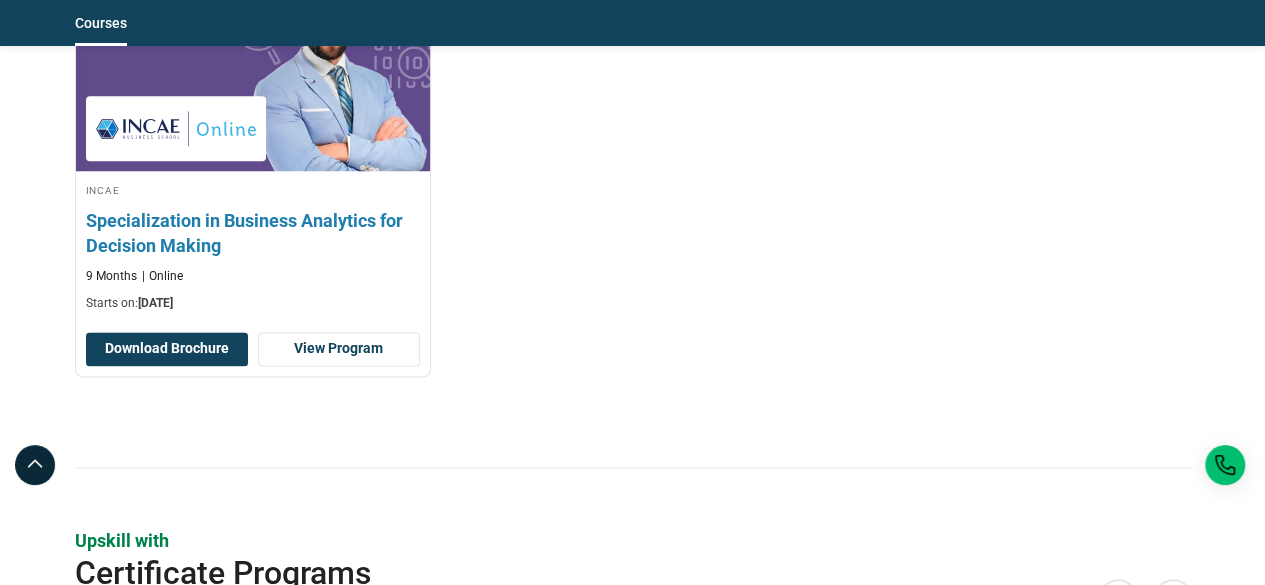 click on "Specialization in Business Analytics for Decision Making" at bounding box center [253, 233] 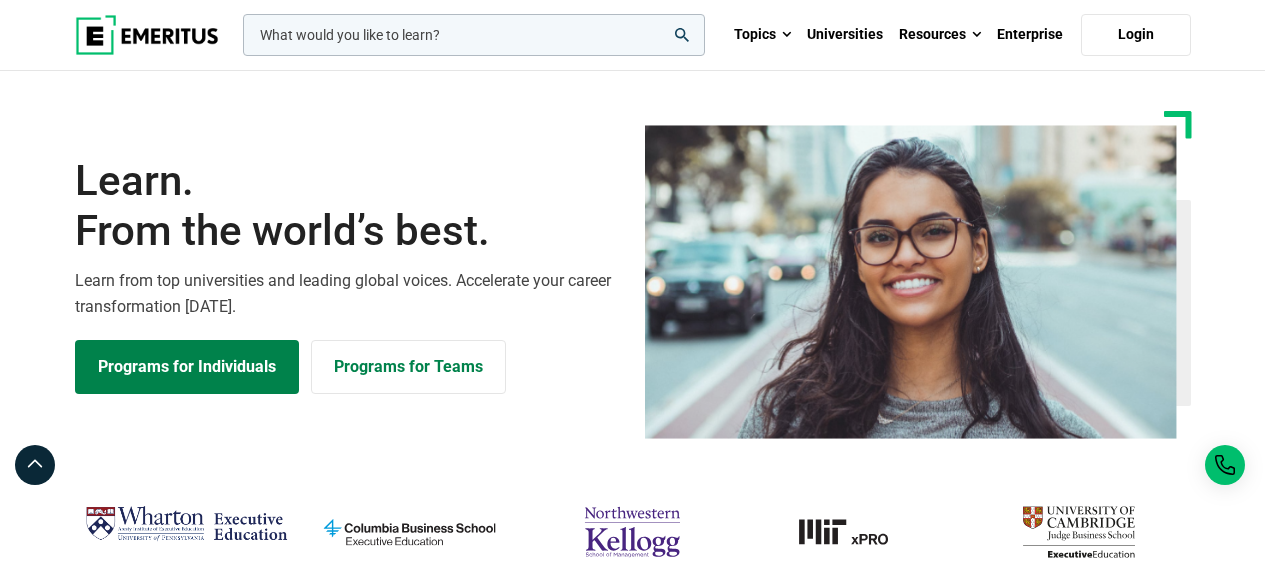 scroll, scrollTop: 300, scrollLeft: 0, axis: vertical 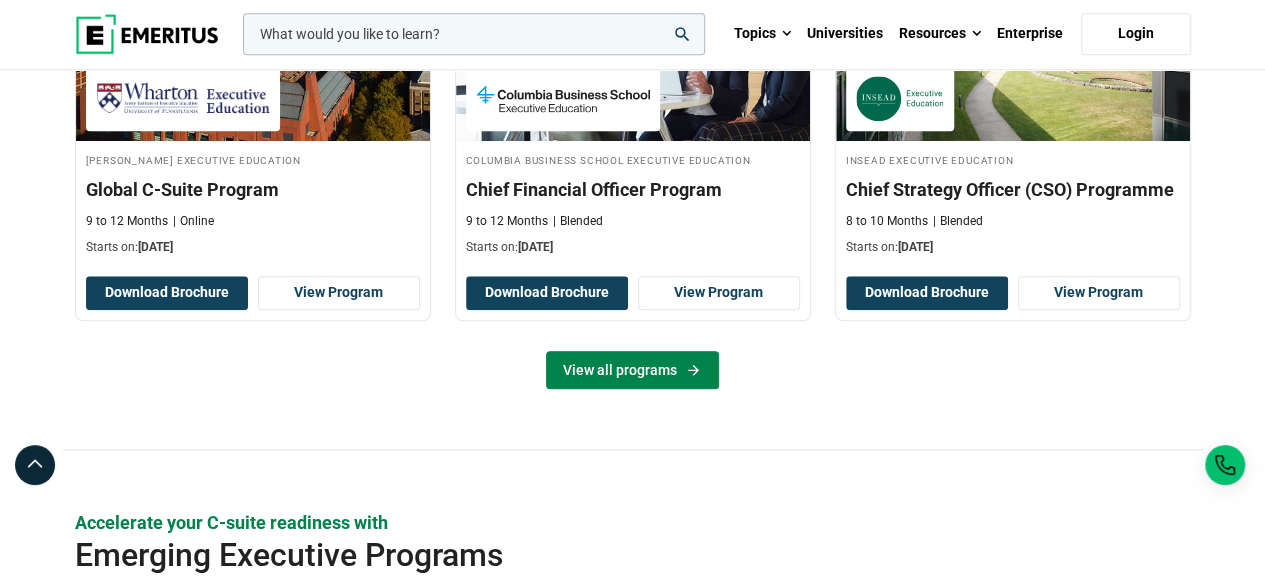 click on "View all programs" at bounding box center [632, 370] 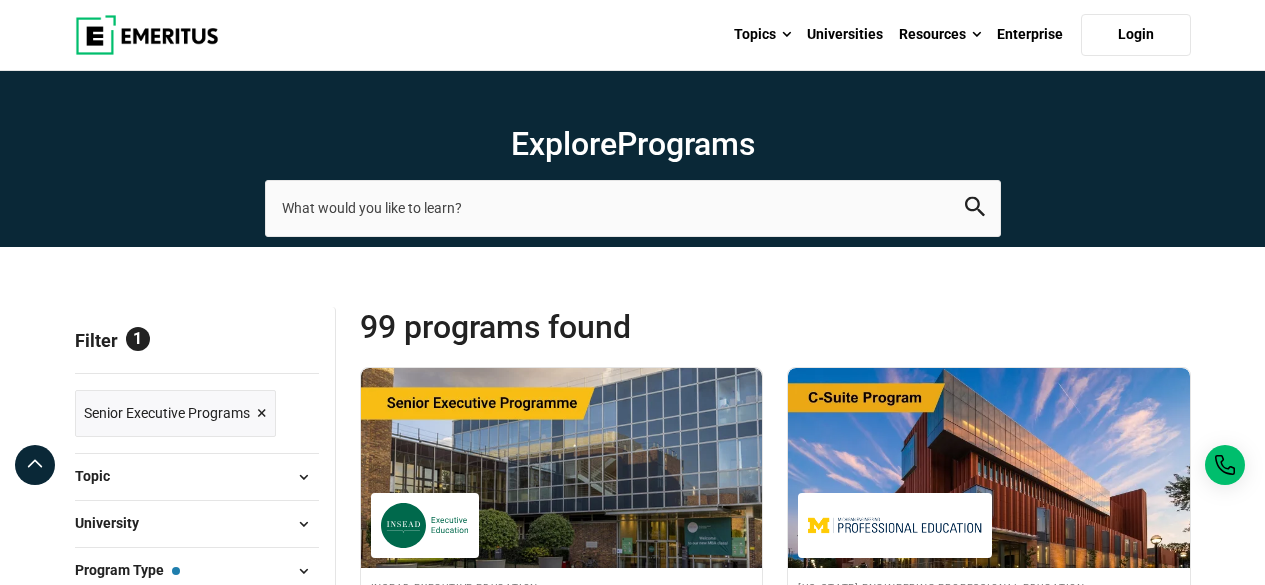 scroll, scrollTop: 400, scrollLeft: 0, axis: vertical 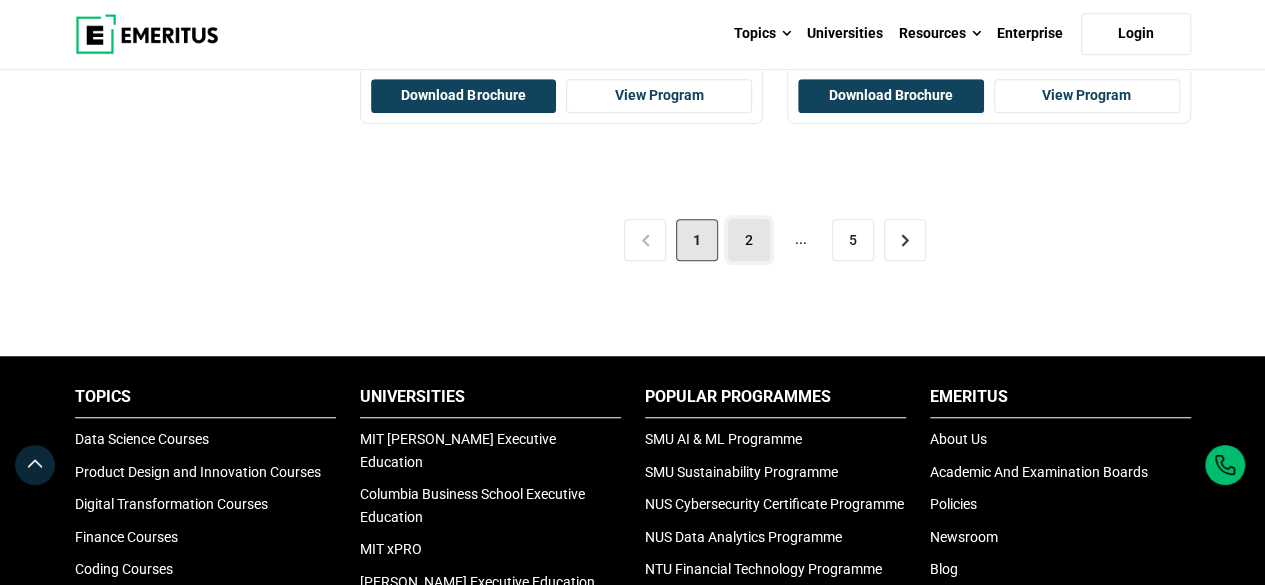 click on "2" at bounding box center [749, 240] 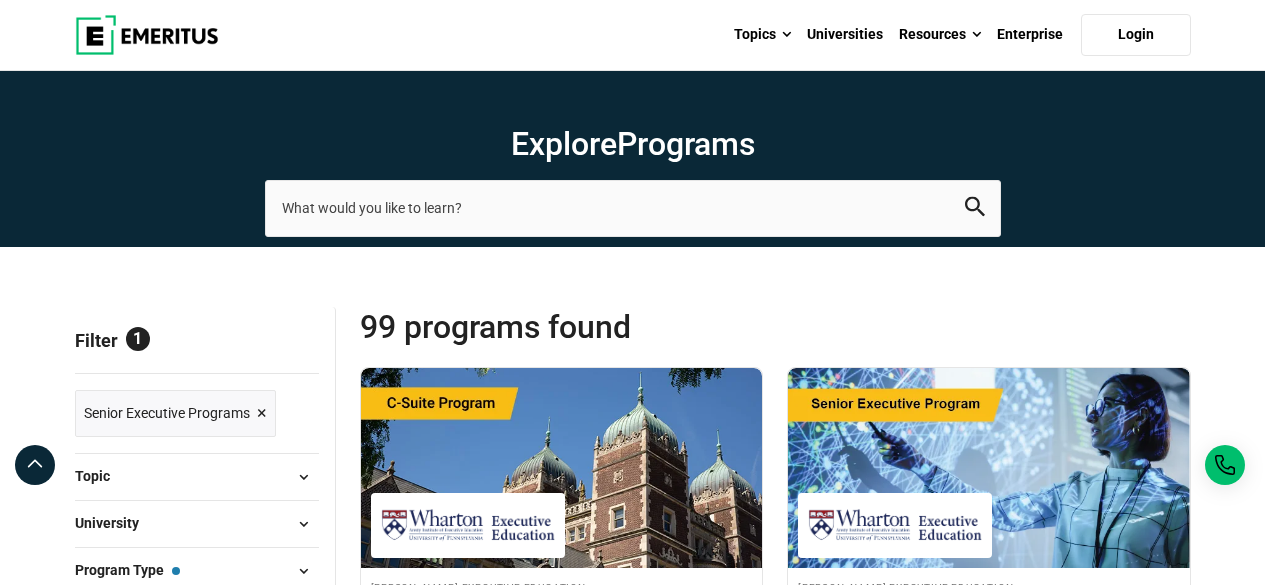scroll, scrollTop: 0, scrollLeft: 0, axis: both 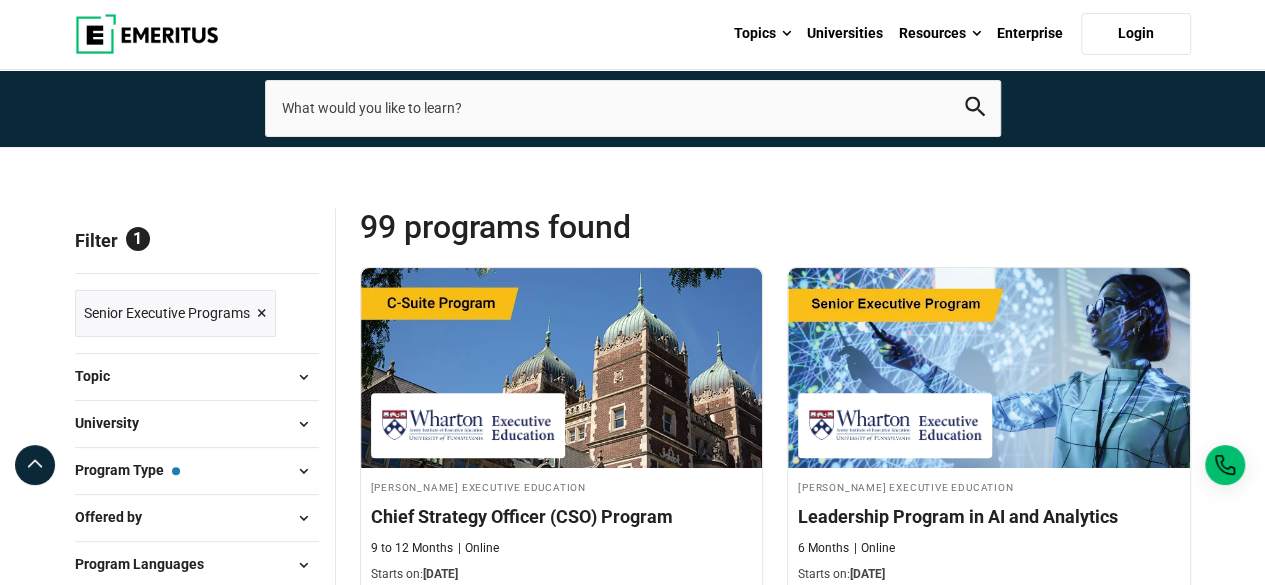 click on "×" at bounding box center (262, 313) 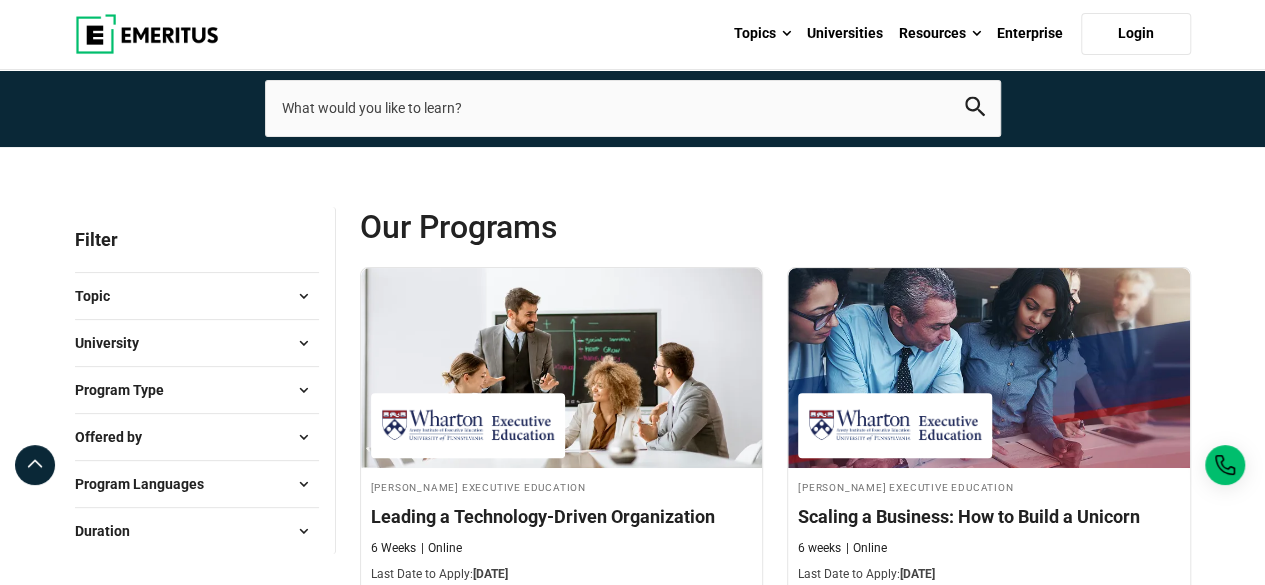 scroll, scrollTop: 100, scrollLeft: 0, axis: vertical 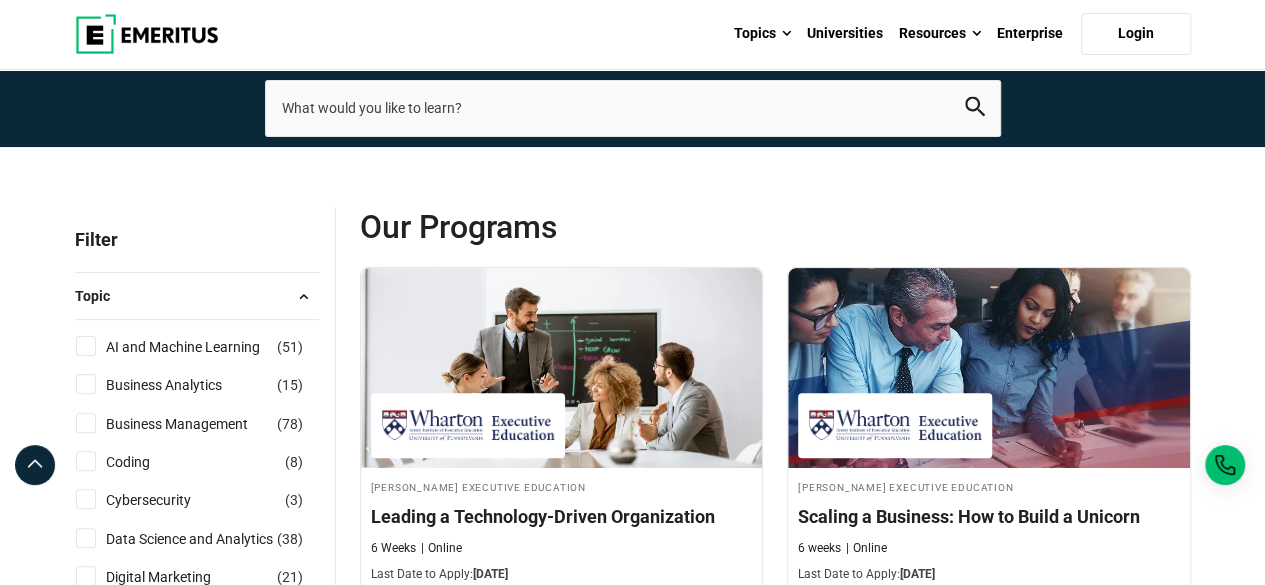 click on "AI and Machine Learning   ( 51 )" at bounding box center (86, 346) 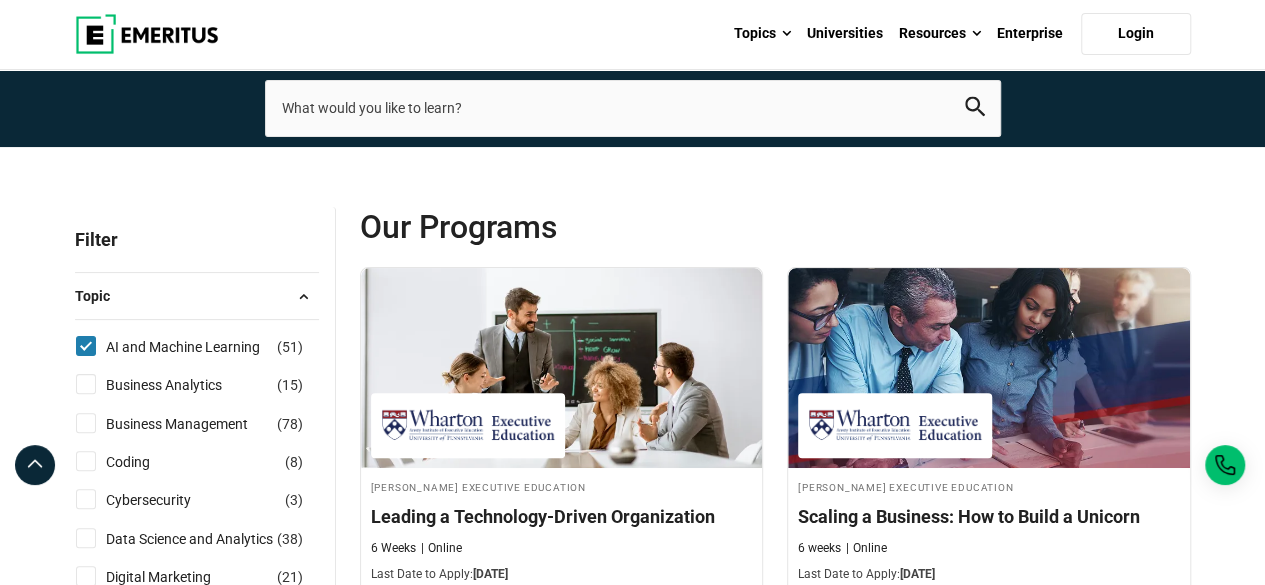 click on "Business Analytics   ( 15 )" at bounding box center [86, 384] 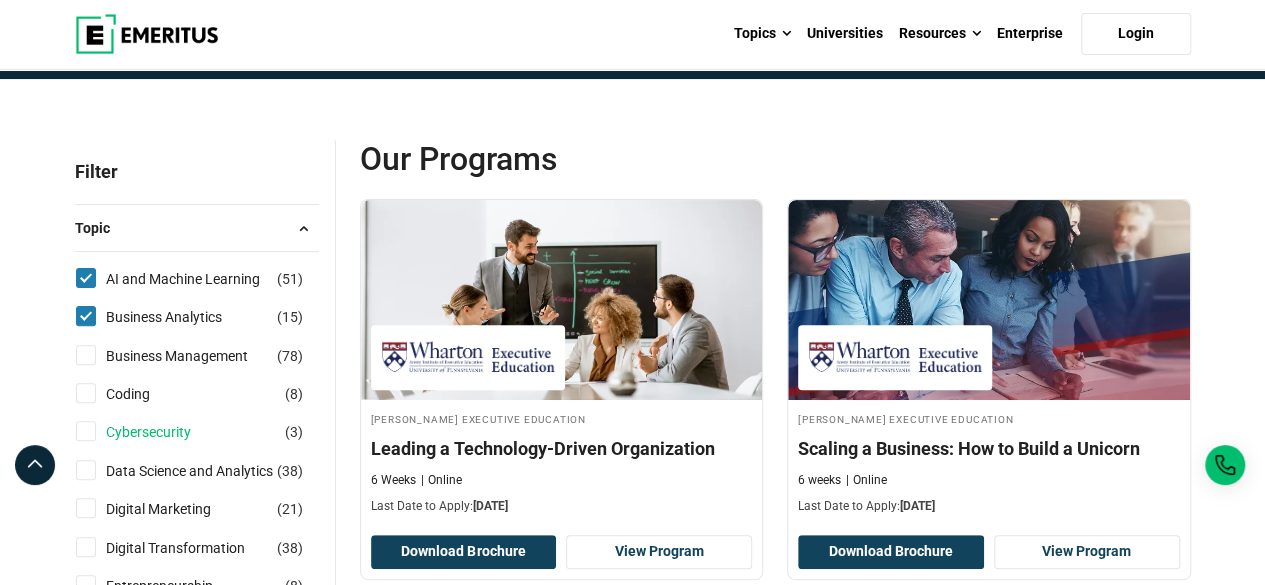 scroll, scrollTop: 200, scrollLeft: 0, axis: vertical 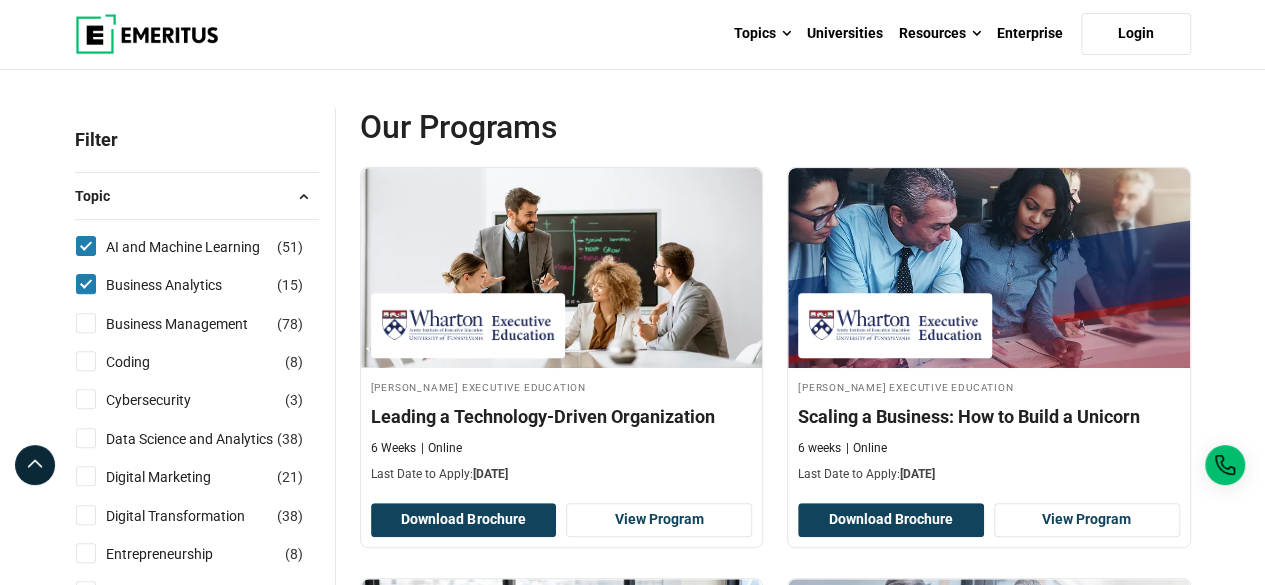 click on "Coding   ( 8 )" at bounding box center [86, 361] 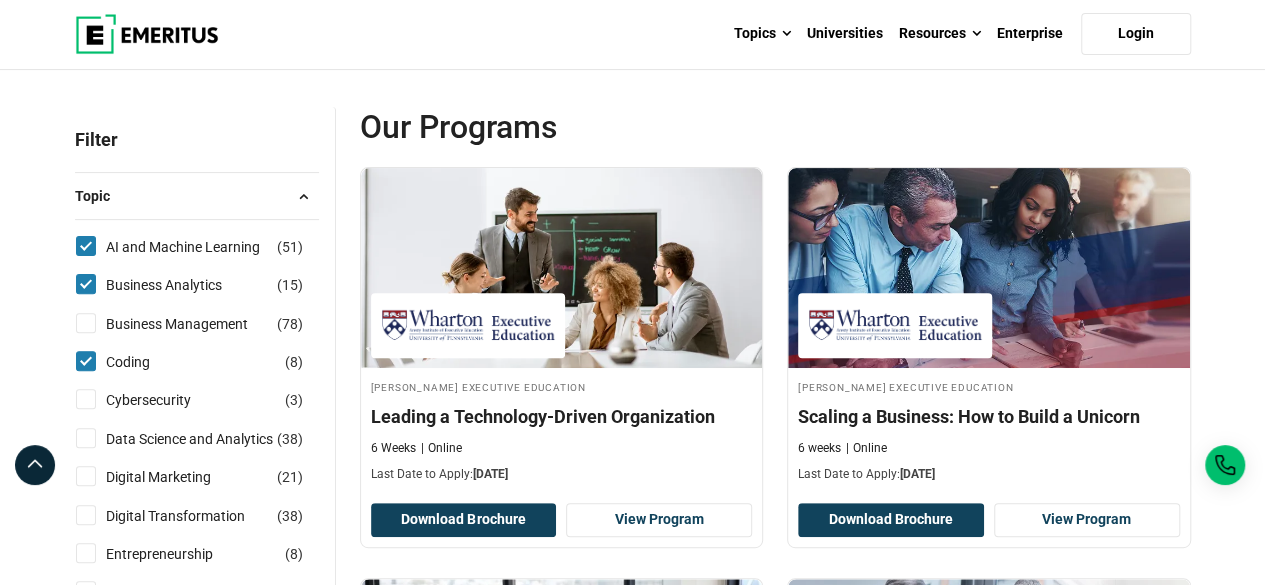 click on "Cybersecurity   ( 3 )" at bounding box center [86, 399] 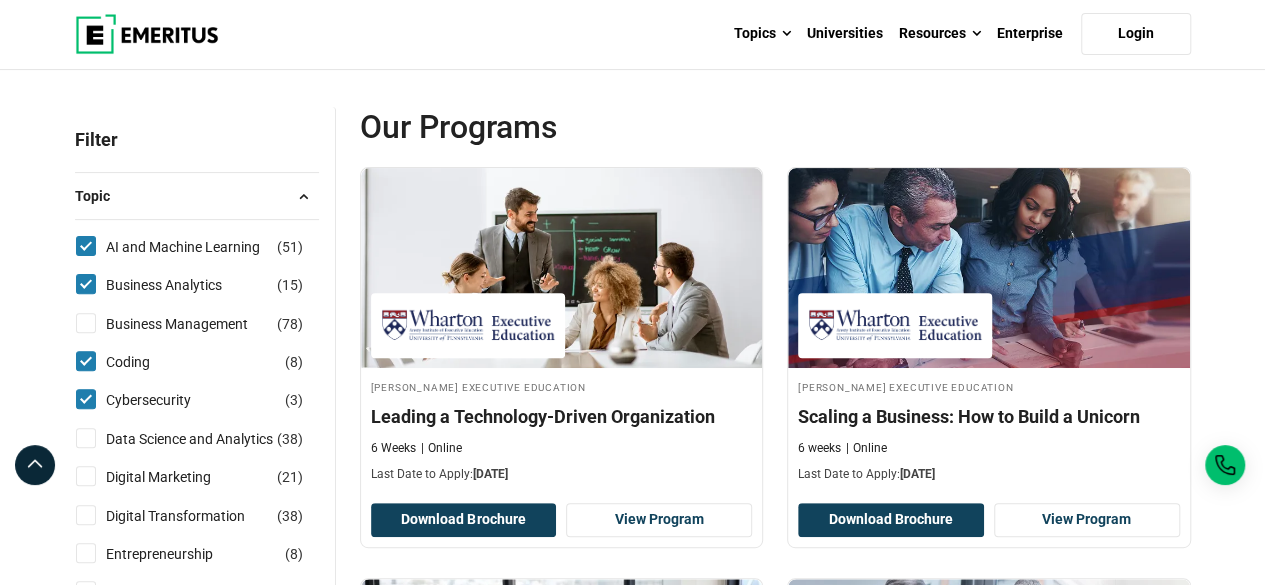 click on "Data Science and Analytics   ( 38 )" at bounding box center [86, 438] 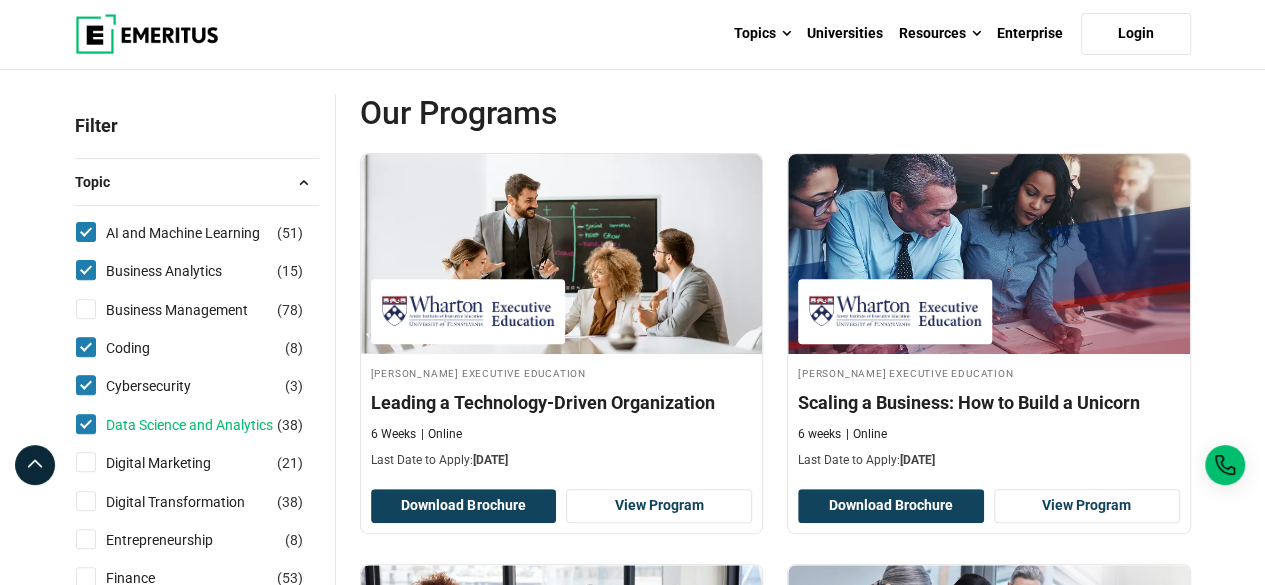 scroll, scrollTop: 400, scrollLeft: 0, axis: vertical 